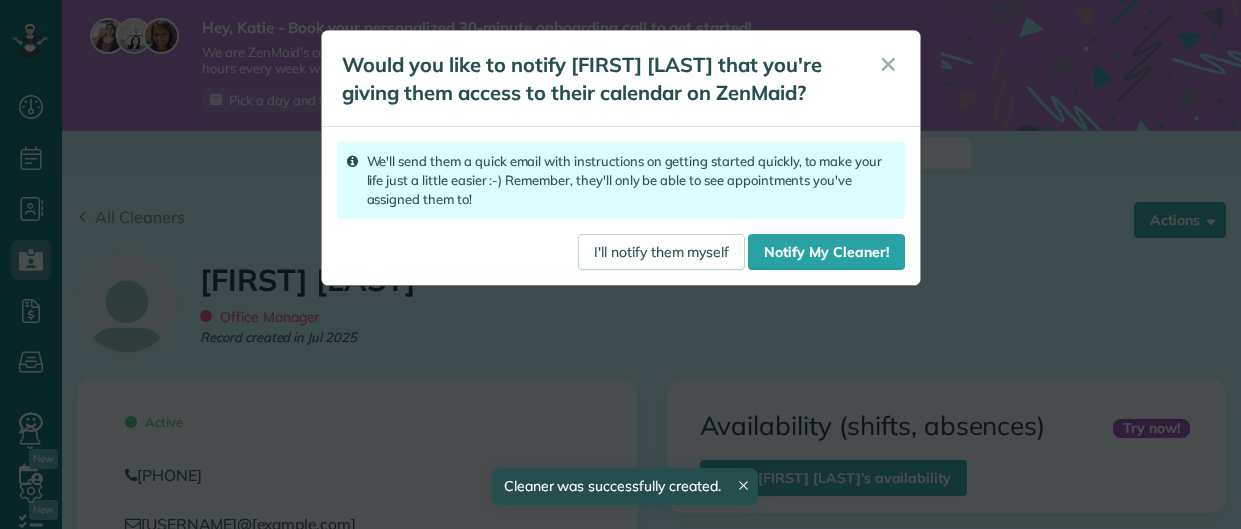 scroll, scrollTop: 0, scrollLeft: 0, axis: both 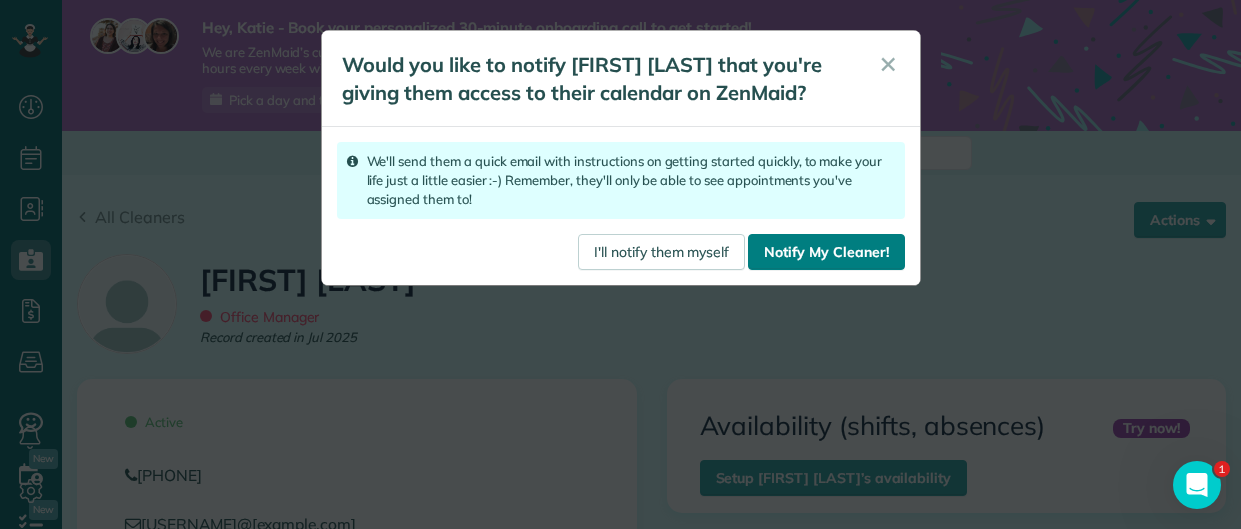 click on "Notify My Cleaner!" at bounding box center (826, 252) 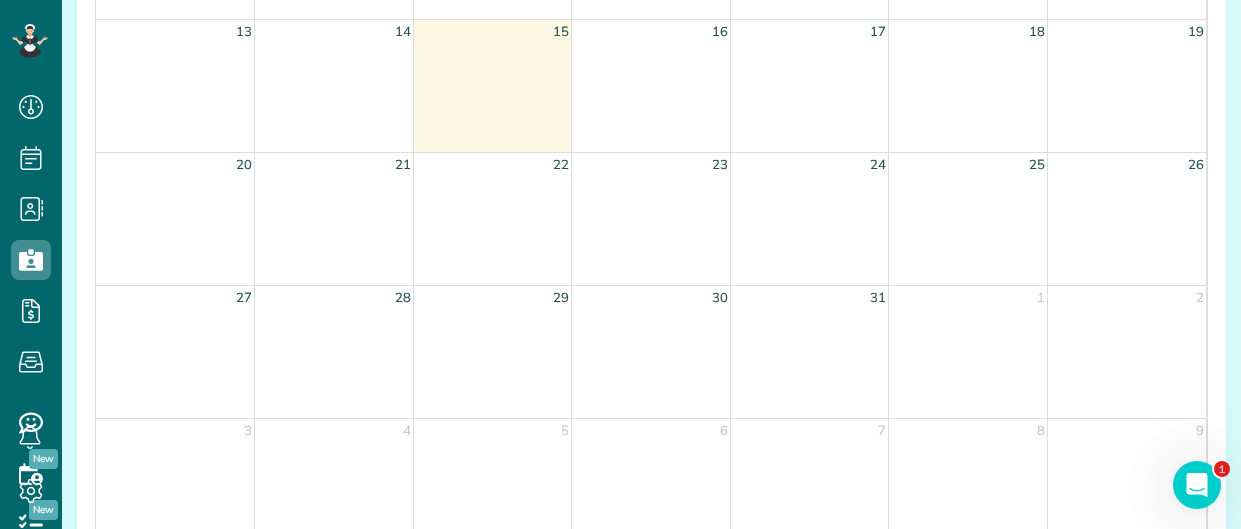 scroll, scrollTop: 2016, scrollLeft: 0, axis: vertical 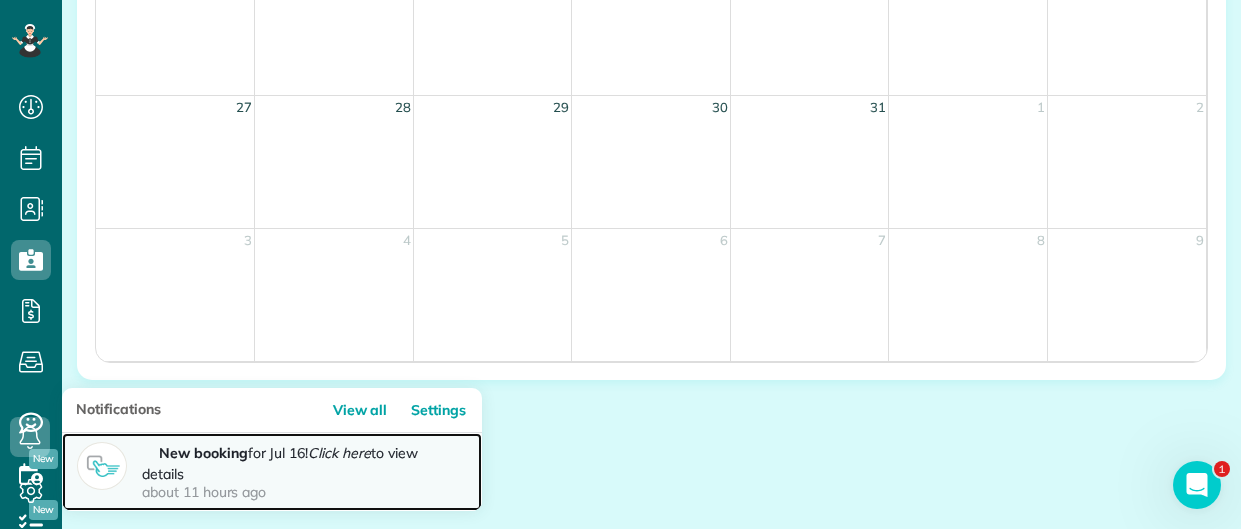 click on "New booking" at bounding box center (203, 453) 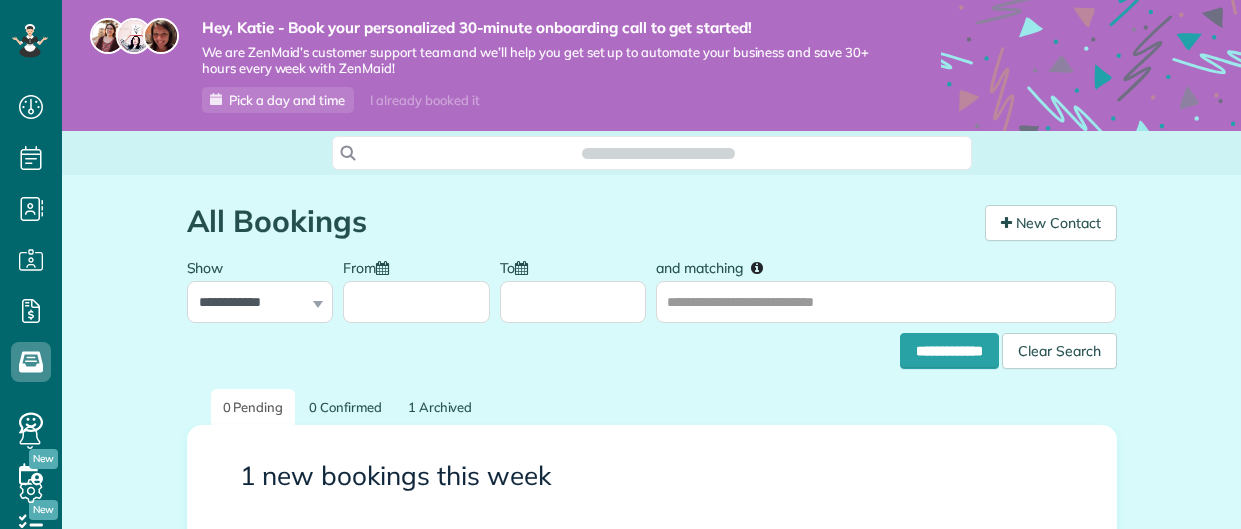scroll, scrollTop: 0, scrollLeft: 0, axis: both 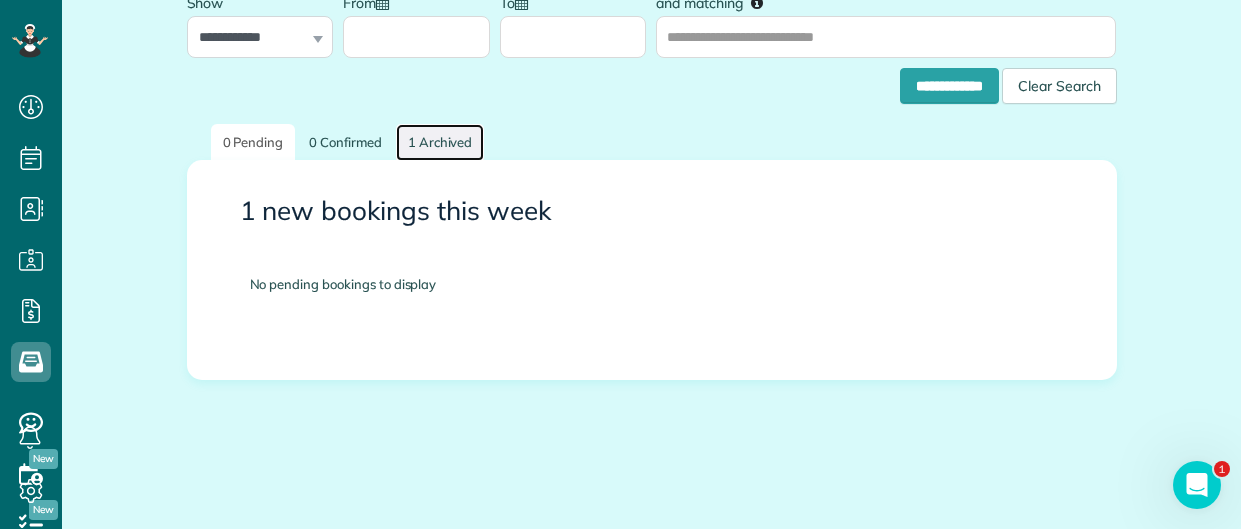 click on "1 Archived" at bounding box center [440, 142] 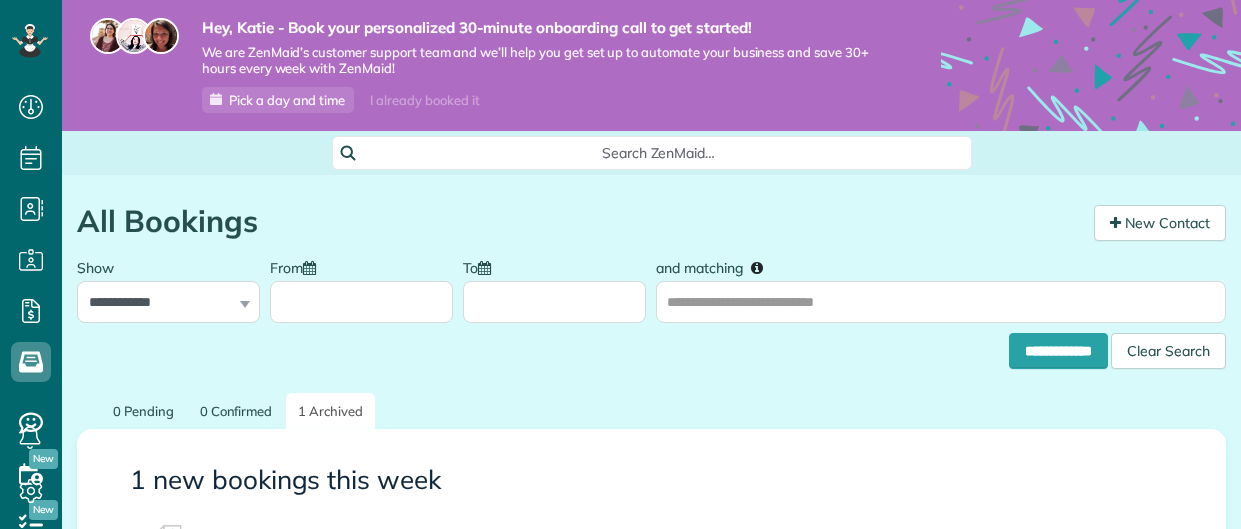 scroll, scrollTop: 0, scrollLeft: 0, axis: both 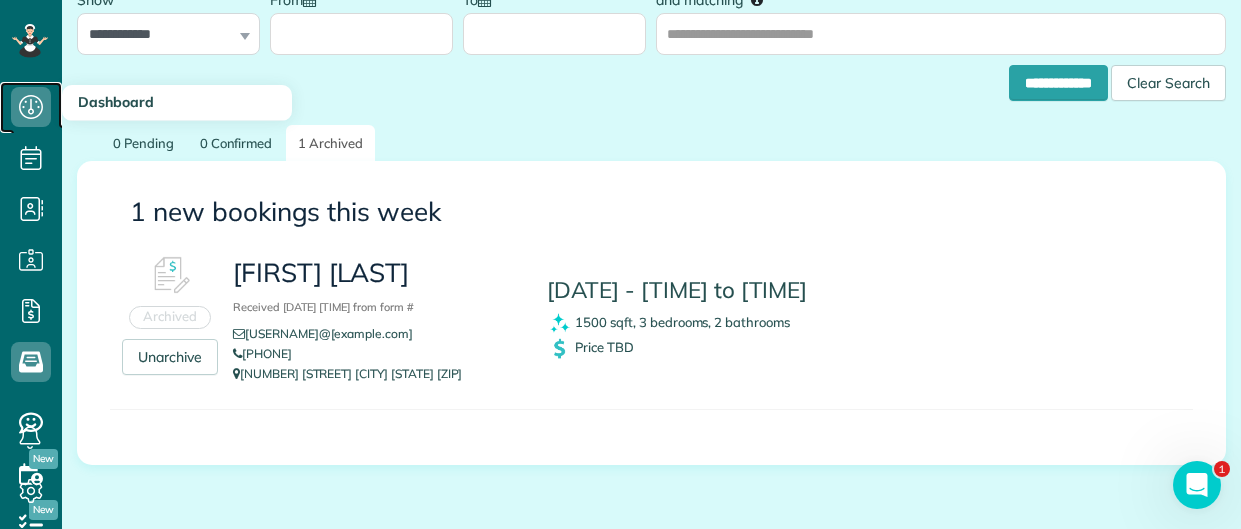 click on "Dashboard" at bounding box center (31, 127) 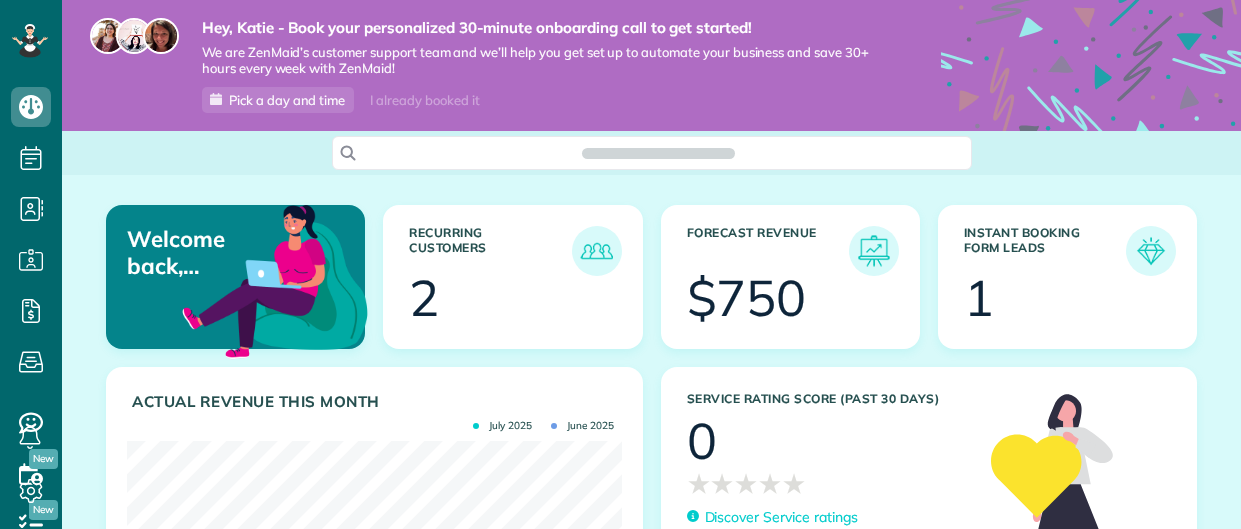 scroll, scrollTop: 0, scrollLeft: 0, axis: both 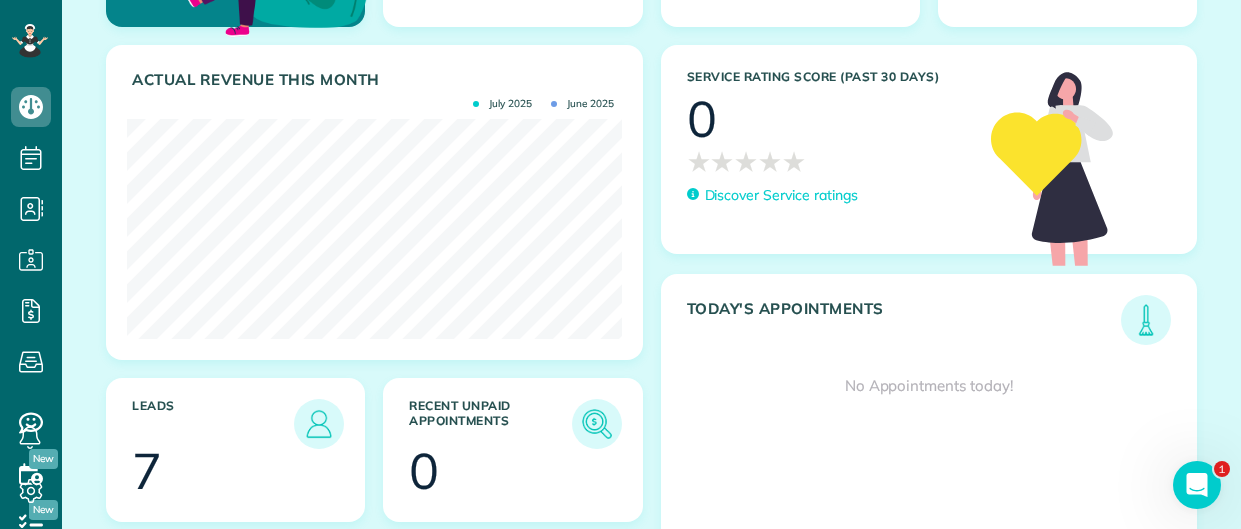 click on "June 2025" at bounding box center [582, 104] 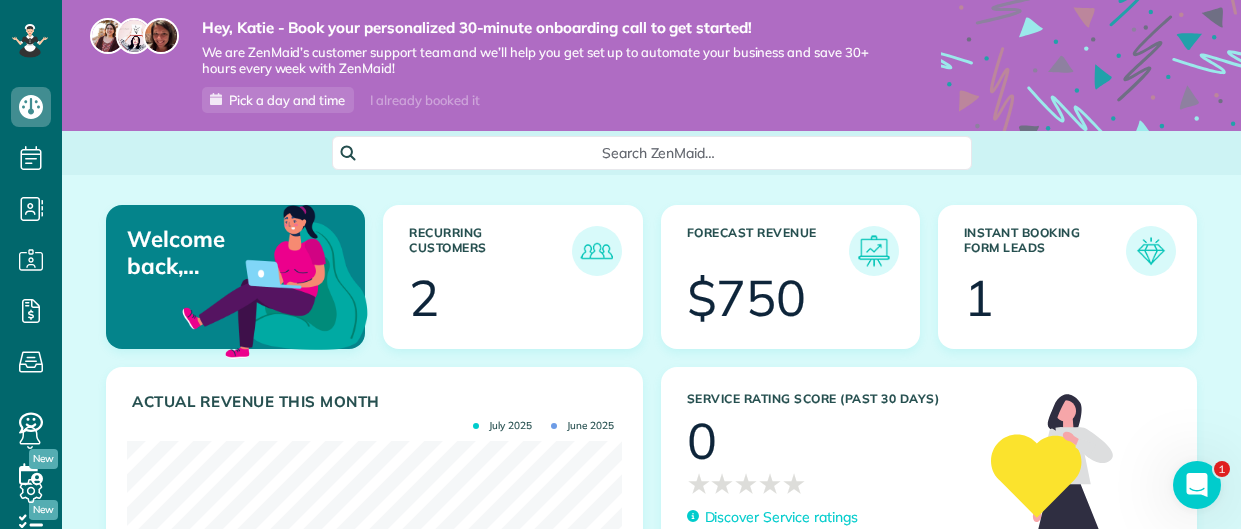 scroll, scrollTop: 0, scrollLeft: 0, axis: both 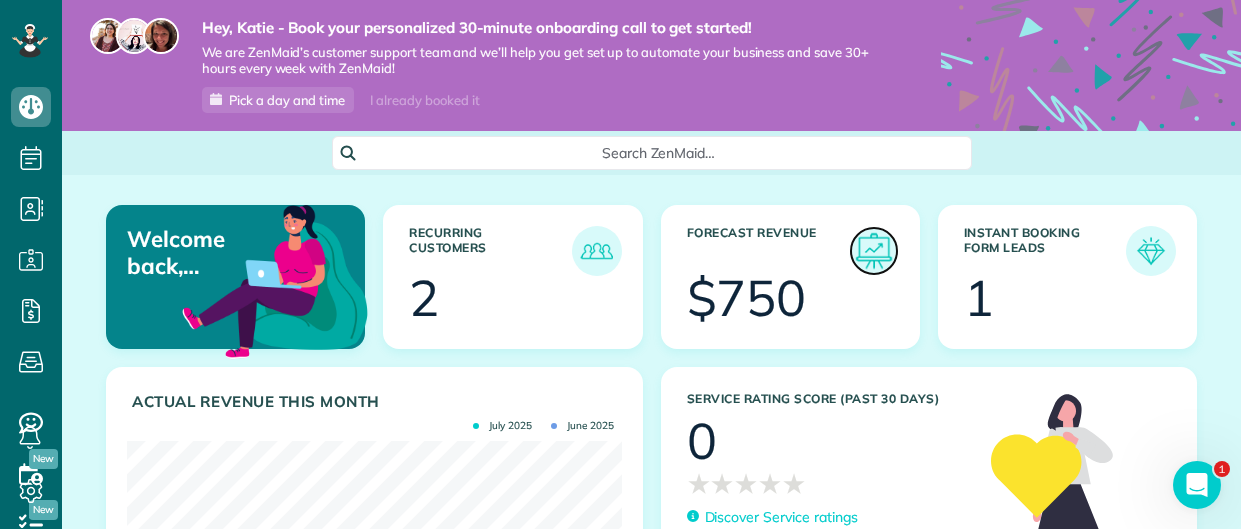 click at bounding box center [874, 251] 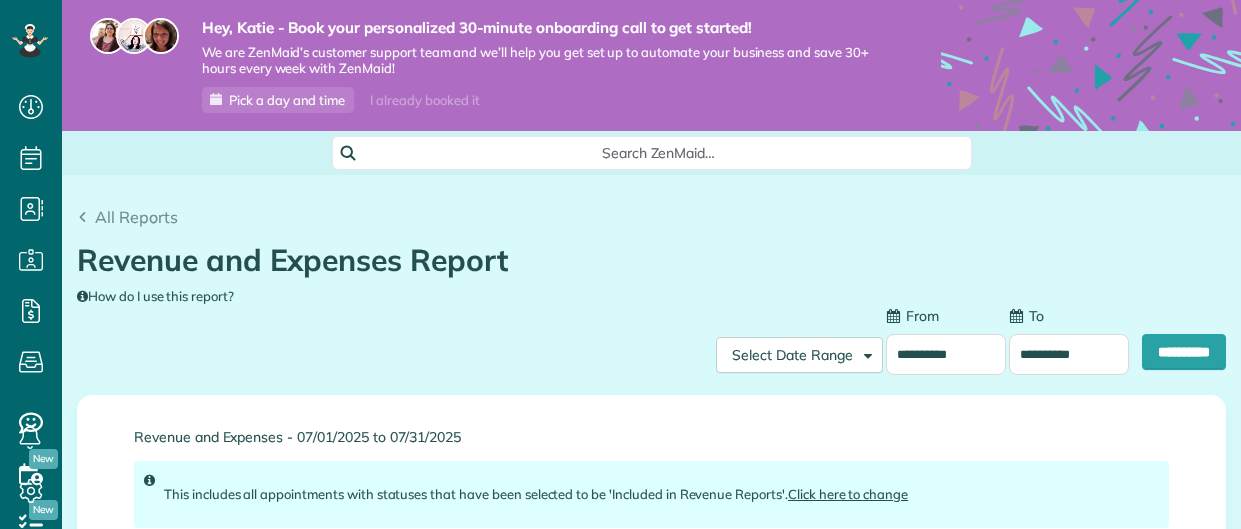 scroll, scrollTop: 0, scrollLeft: 0, axis: both 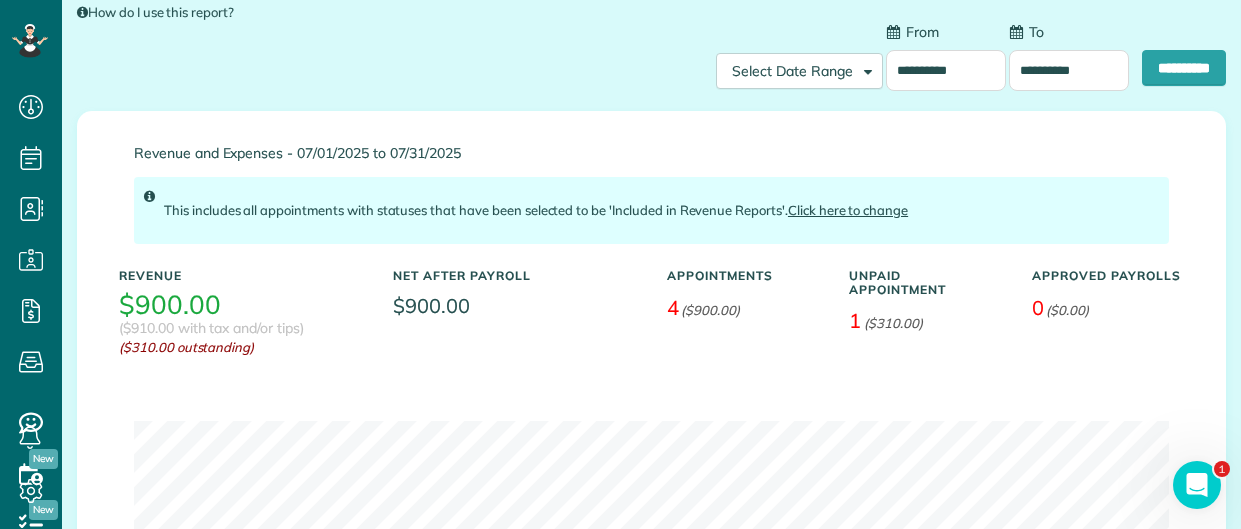 click on "**********" at bounding box center [946, 70] 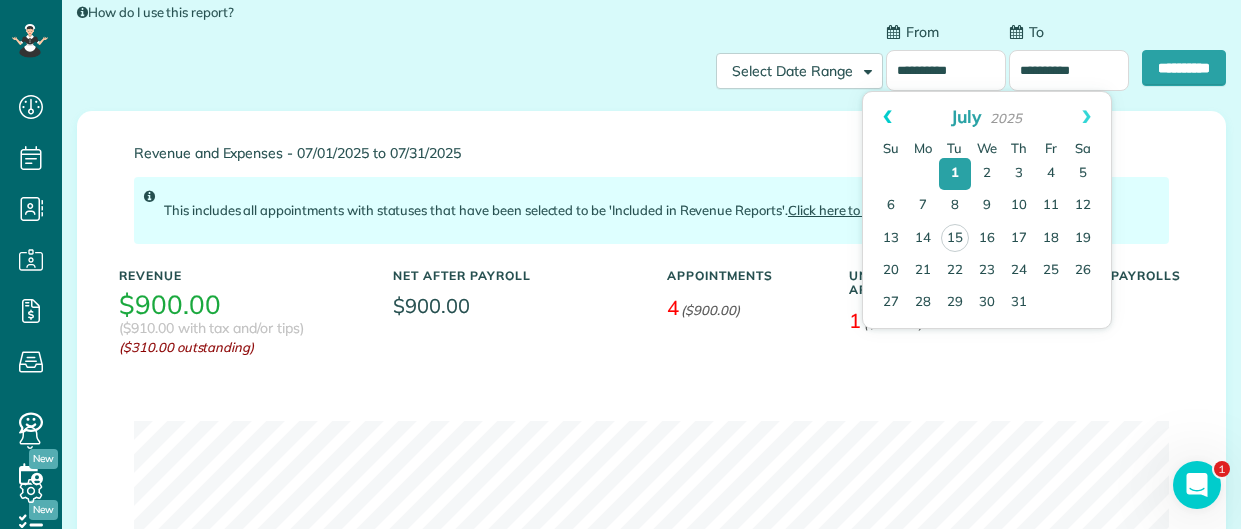 click on "Prev" at bounding box center (887, 117) 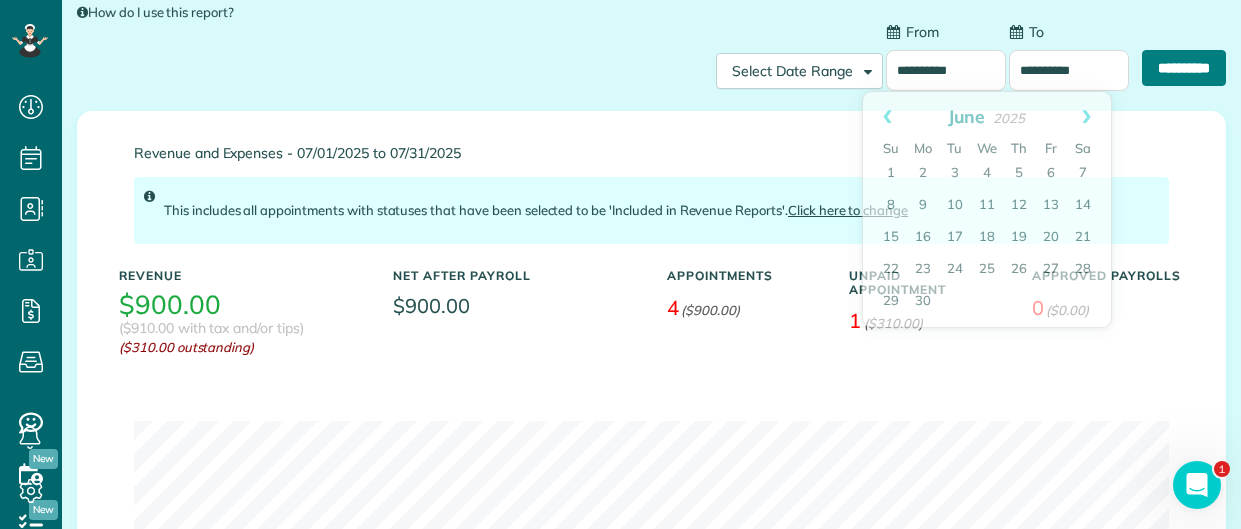 click on "**********" at bounding box center [1184, 68] 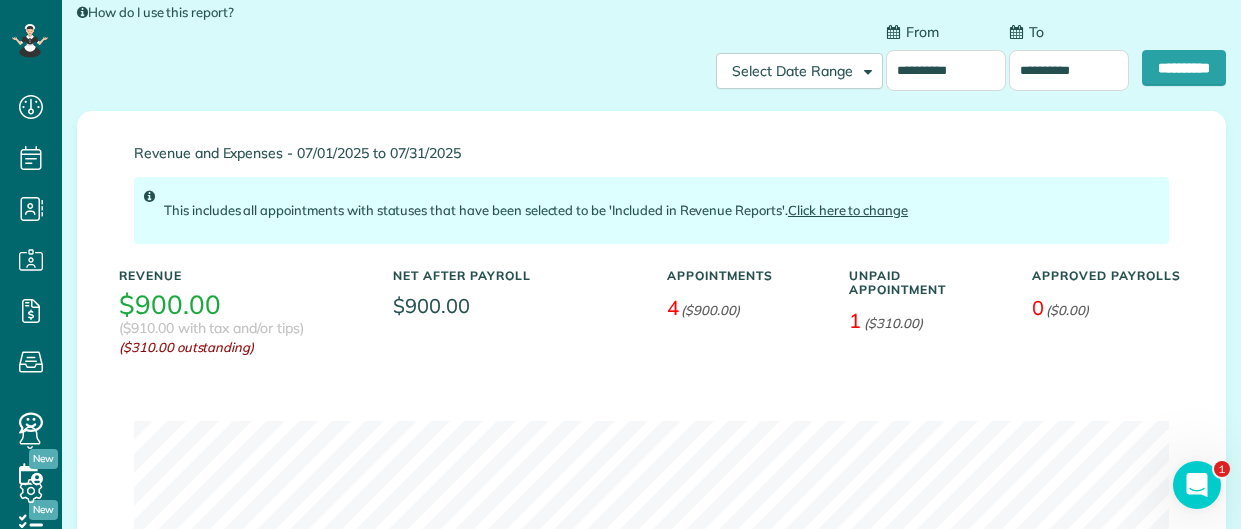 click on "**********" at bounding box center (946, 70) 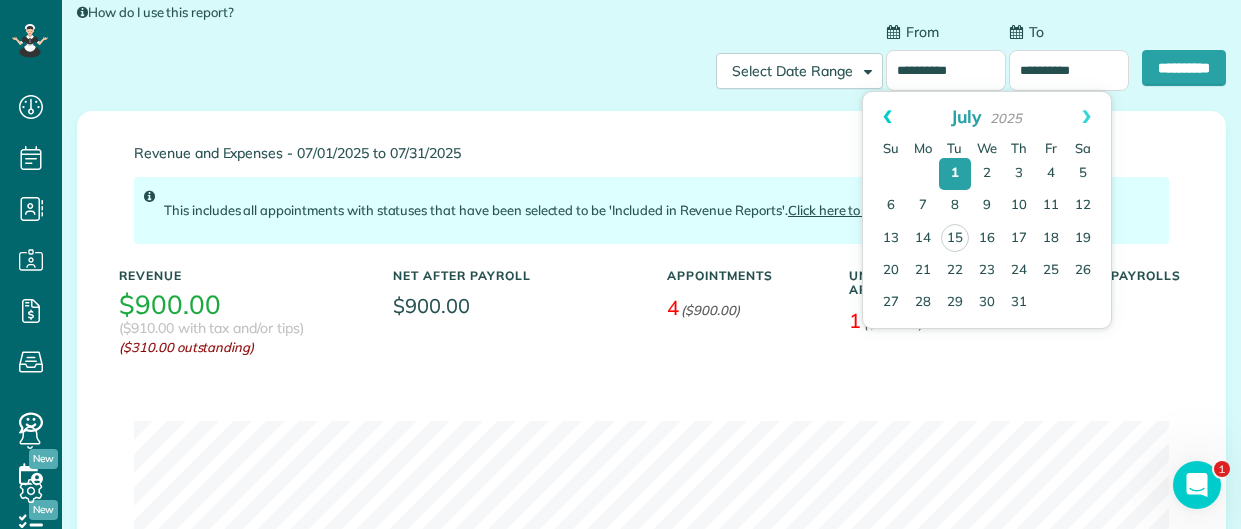 click on "Prev" at bounding box center [887, 117] 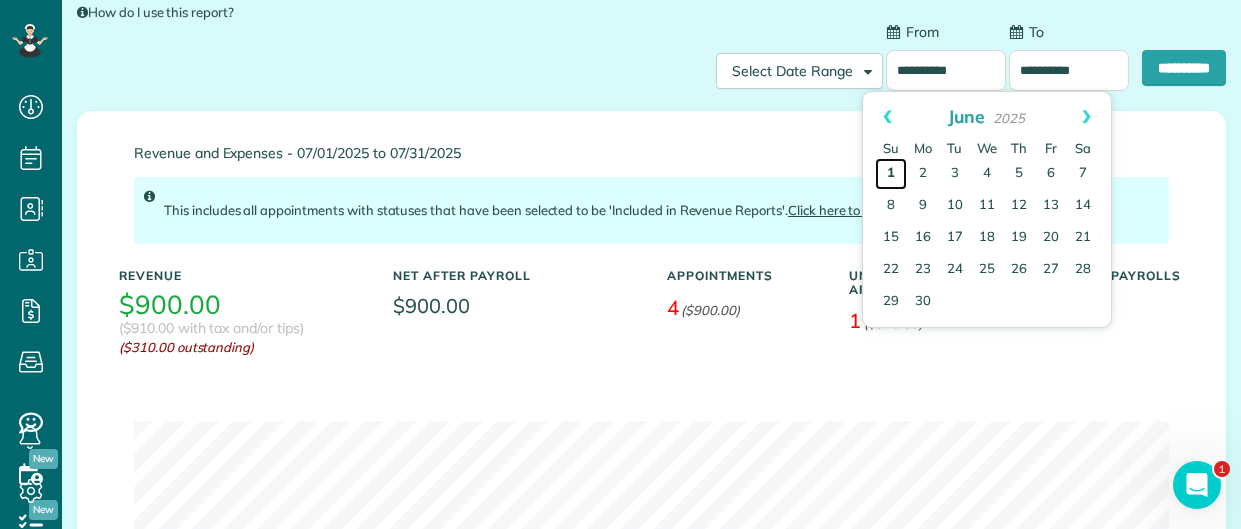 click on "1" at bounding box center [891, 174] 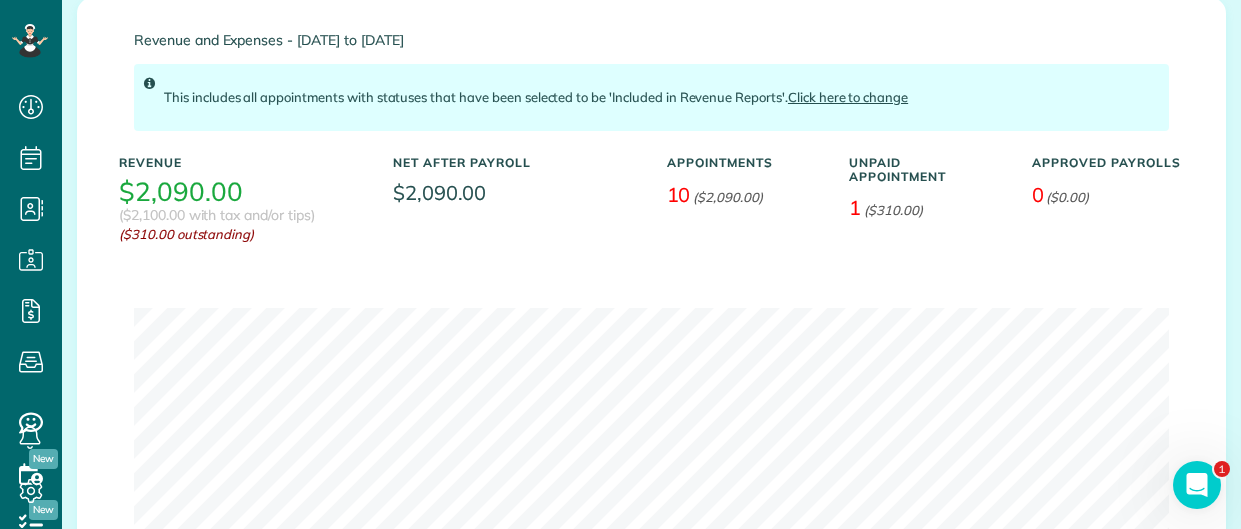 scroll, scrollTop: 389, scrollLeft: 0, axis: vertical 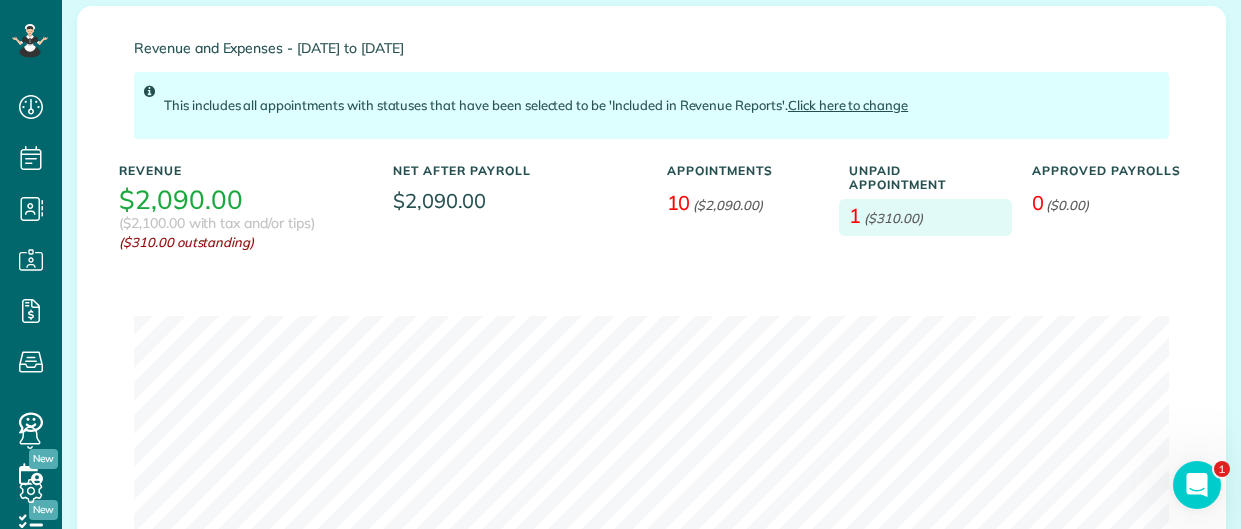 click on "($310.00)" at bounding box center [893, 218] 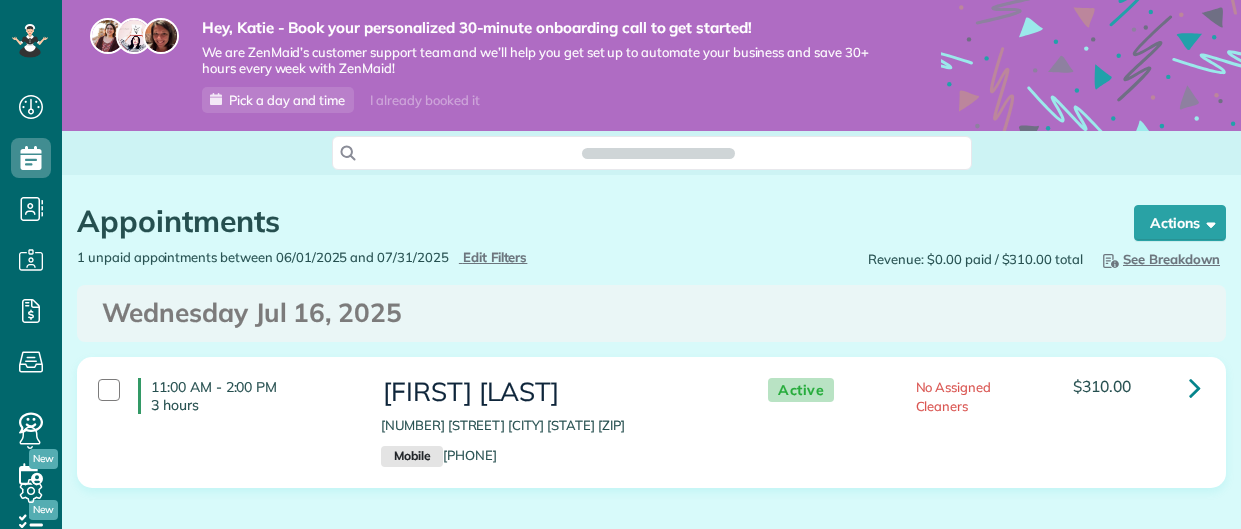 scroll, scrollTop: 0, scrollLeft: 0, axis: both 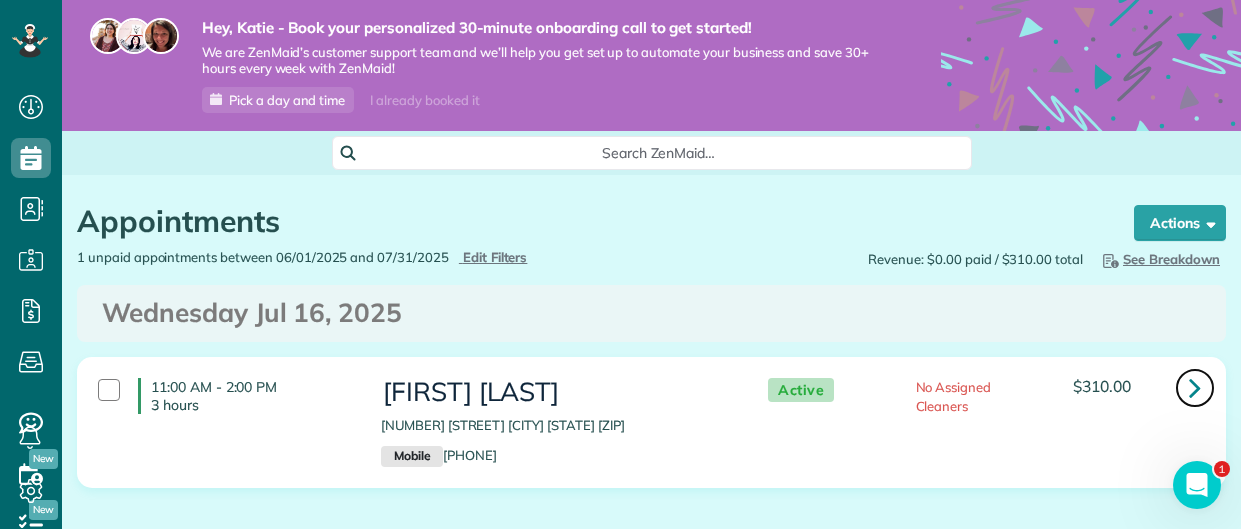 click at bounding box center (1195, 387) 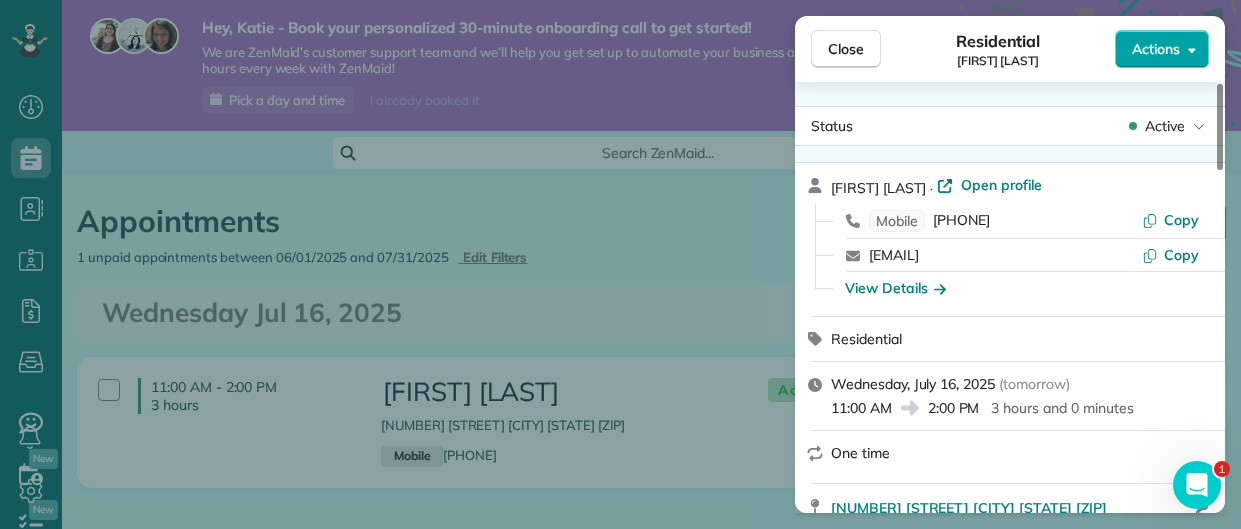 click on "Actions" at bounding box center (1162, 49) 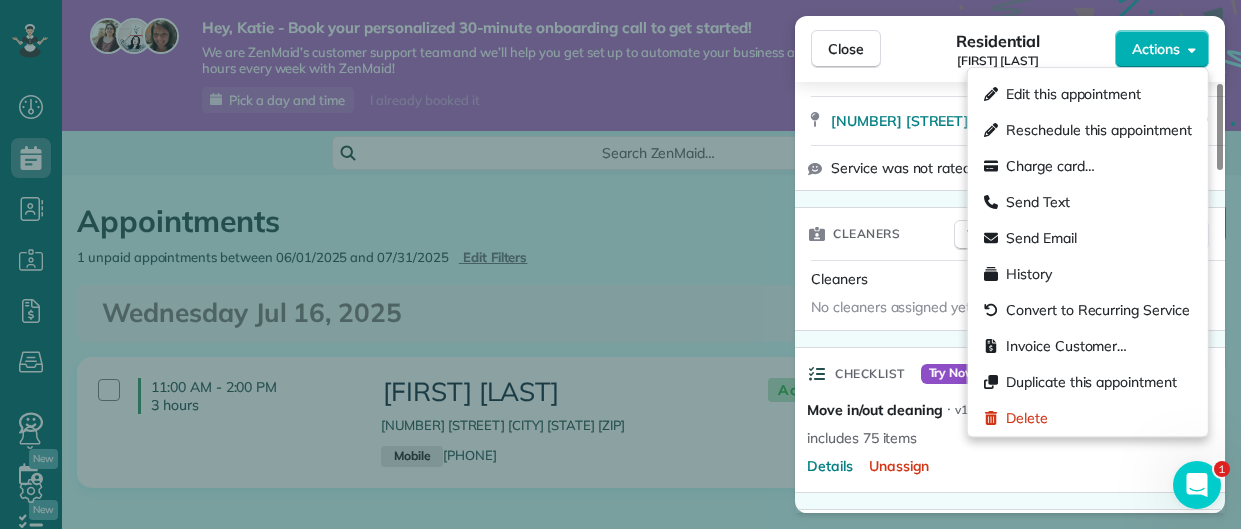 scroll, scrollTop: 393, scrollLeft: 0, axis: vertical 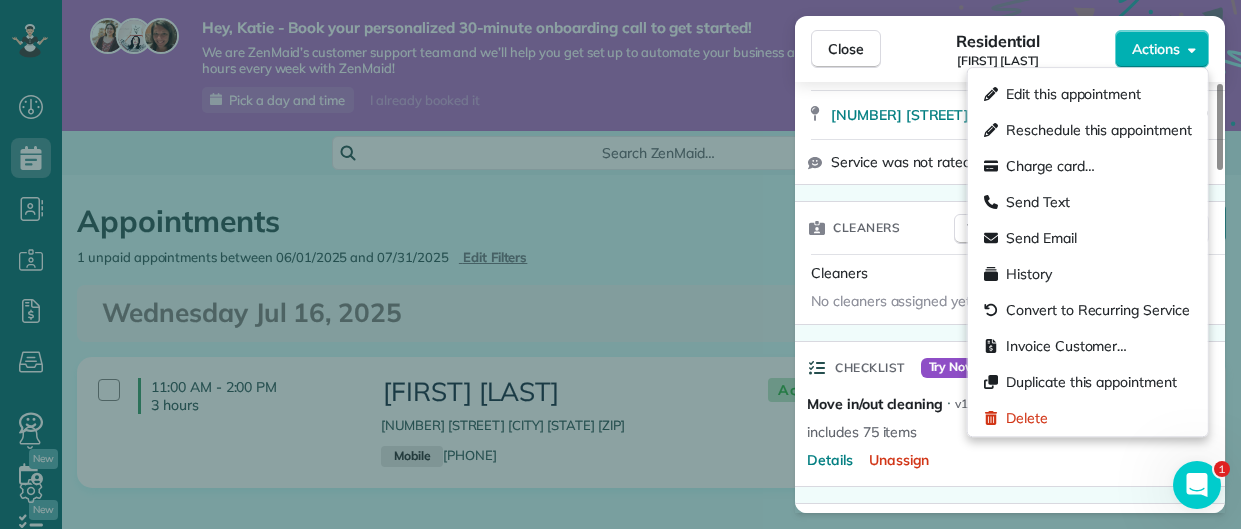 click on "Status Active Brian Morgan · Open profile Mobile (256) 599-6051 Copy bmichaelmorgan98@gmail.com Copy View Details Residential Wednesday, July 16, 2025 ( tomorrow ) 11:00 AM 2:00 PM 3 hours and 0 minutes One time 2859 Regal Circle Hoover AL 35216 Open access information Service was not rated yet Cleaners Time in and out Assign Invite Cleaners No cleaners assigned yet Checklist Try Now Move in/out cleaning  ⋅  v1 includes 75 items Details Unassign Billing Billing actions Price $310.00 Overcharge $0.00 Discount $0.00 Coupon discount - Primary tax - Secondary tax - Total appointment price $310.00 Tips collected New feature! $0.00 Unpaid Mark as paid Total including tip $310.00 Get paid online in no-time! Send an invoice and reward your cleaners with tips Charge customer credit card Appointment custom fields Reason for Skip - Hidden from cleaners Pay Method - Hidden from cleaners Work items No work items to display Notes Appointment 0 Customer 0 New note No notes to display New note No notes to display" at bounding box center [1010, 769] 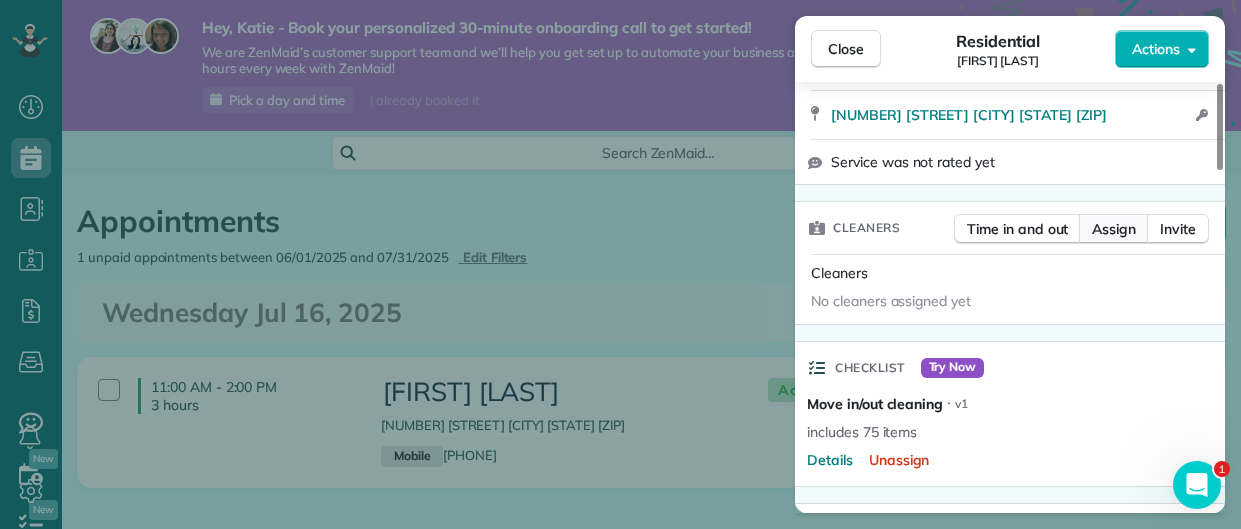 click on "Assign" at bounding box center (1114, 229) 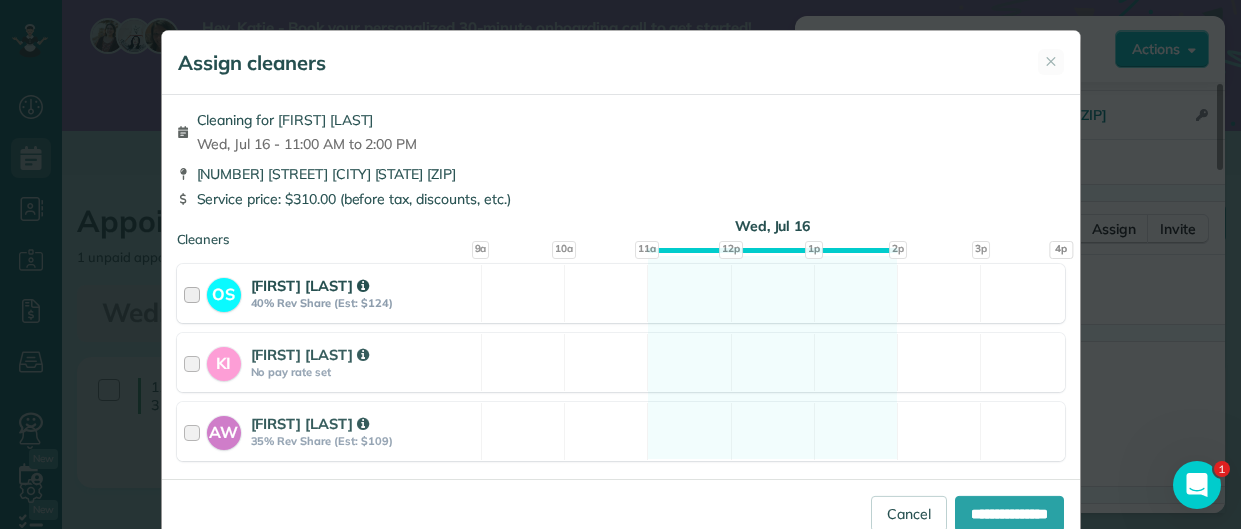 click on "40% Rev Share (Est: $124)" at bounding box center (363, 303) 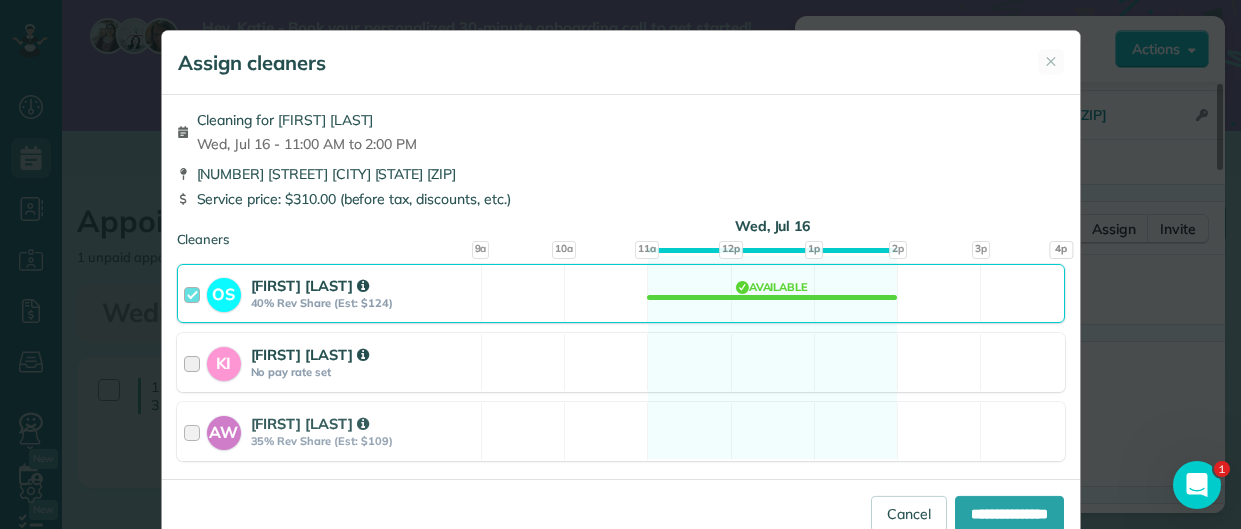 click on "Katie Irvin" at bounding box center [363, 354] 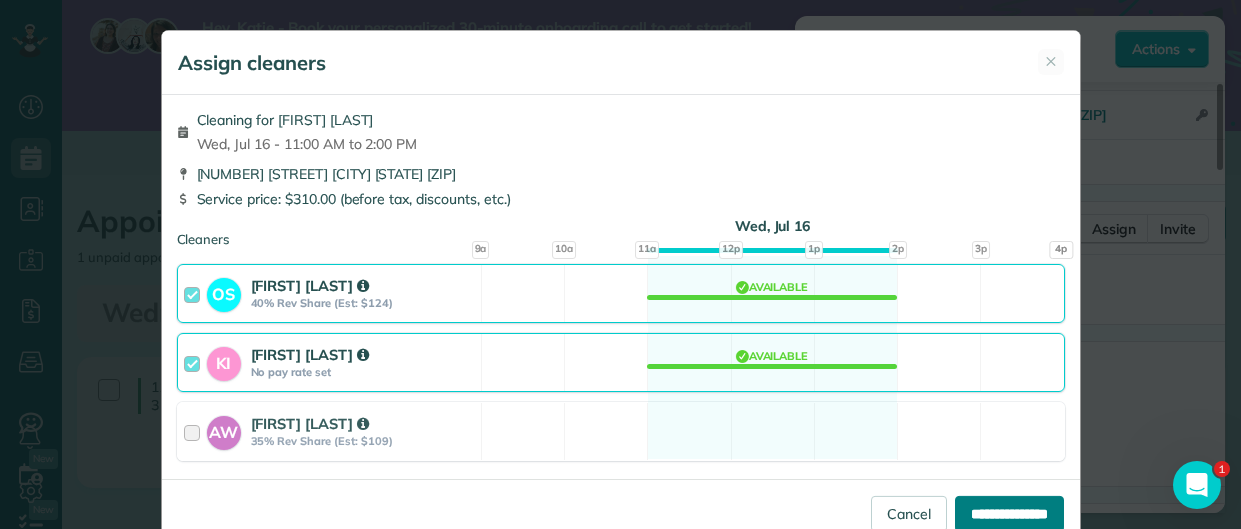 click on "**********" at bounding box center (1009, 514) 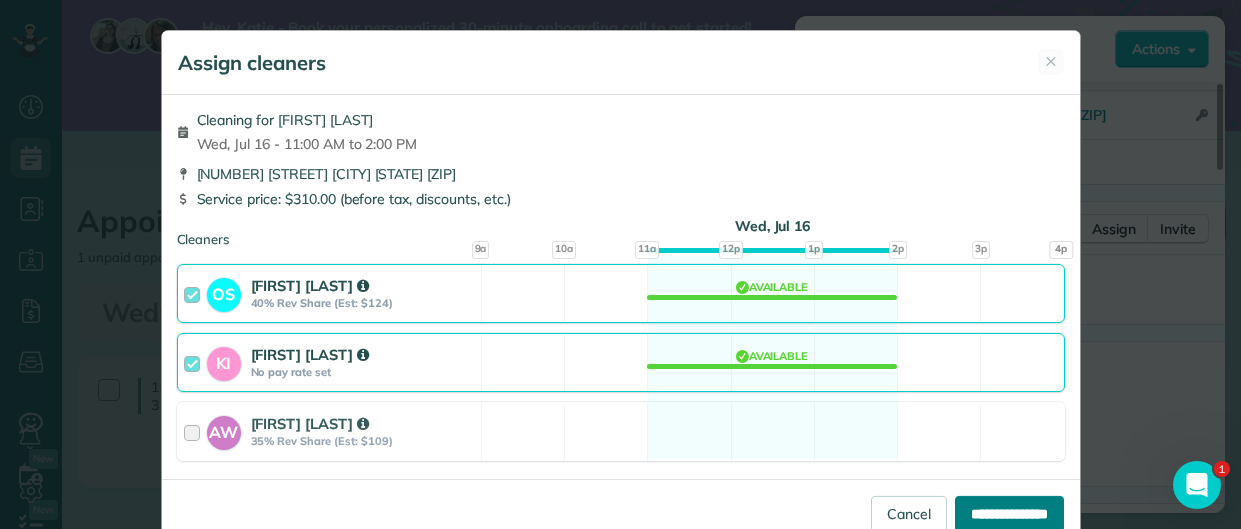 type on "**********" 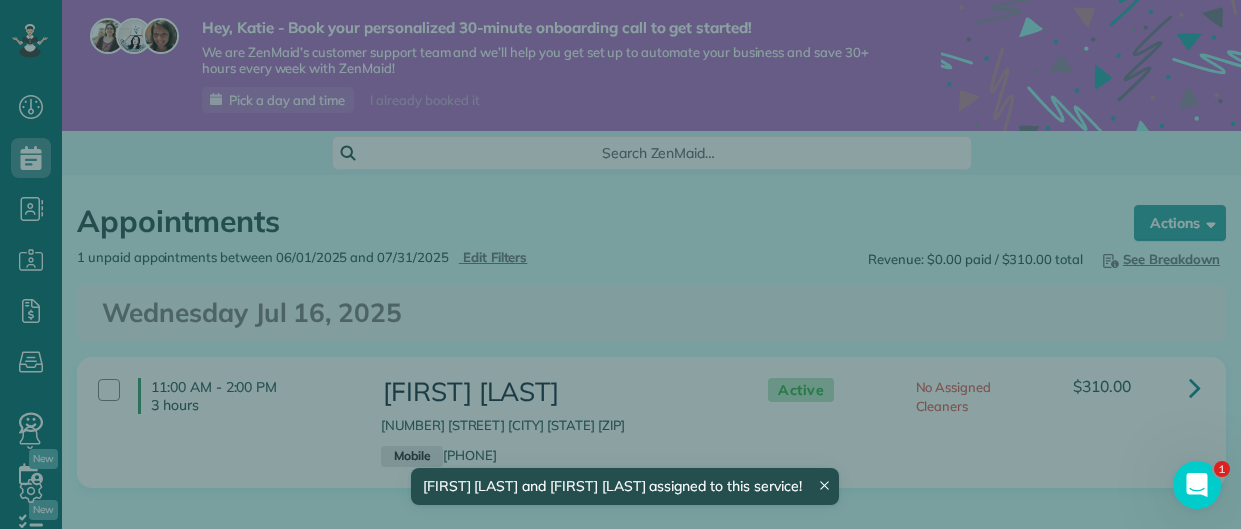 scroll, scrollTop: 109, scrollLeft: 0, axis: vertical 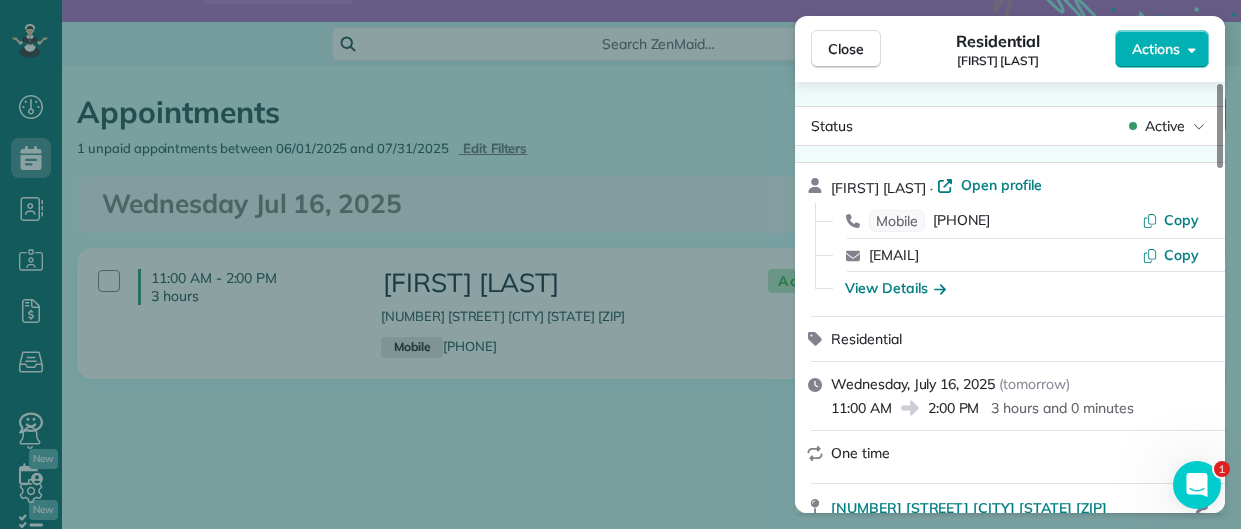 click on "Close Residential Brian Morgan Actions Status Active Brian Morgan · Open profile Mobile (256) 599-6051 Copy bmichaelmorgan98@gmail.com Copy View Details Residential Wednesday, July 16, 2025 ( tomorrow ) 11:00 AM 2:00 PM 3 hours and 0 minutes One time 2859 Regal Circle Hoover AL 35216 Open access information Service was not rated yet Cleaners Time in and out Assign Invite Cleaners Olivia   Sanders 11:00 AM 2:00 PM Katie   Irvin 11:00 AM 2:00 PM Checklist Try Now Move in/out cleaning  ⋅  v1 includes 75 items Details Unassign Billing Billing actions Price $310.00 Overcharge $0.00 Discount $0.00 Coupon discount - Primary tax - Secondary tax - Total appointment price $310.00 Tips collected New feature! $0.00 Unpaid Mark as paid Total including tip $310.00 Get paid online in no-time! Send an invoice and reward your cleaners with tips Charge customer credit card Appointment custom fields Reason for Skip - Hidden from cleaners Pay Method - Hidden from cleaners Work items No work items to display Notes Appointment" at bounding box center (620, 264) 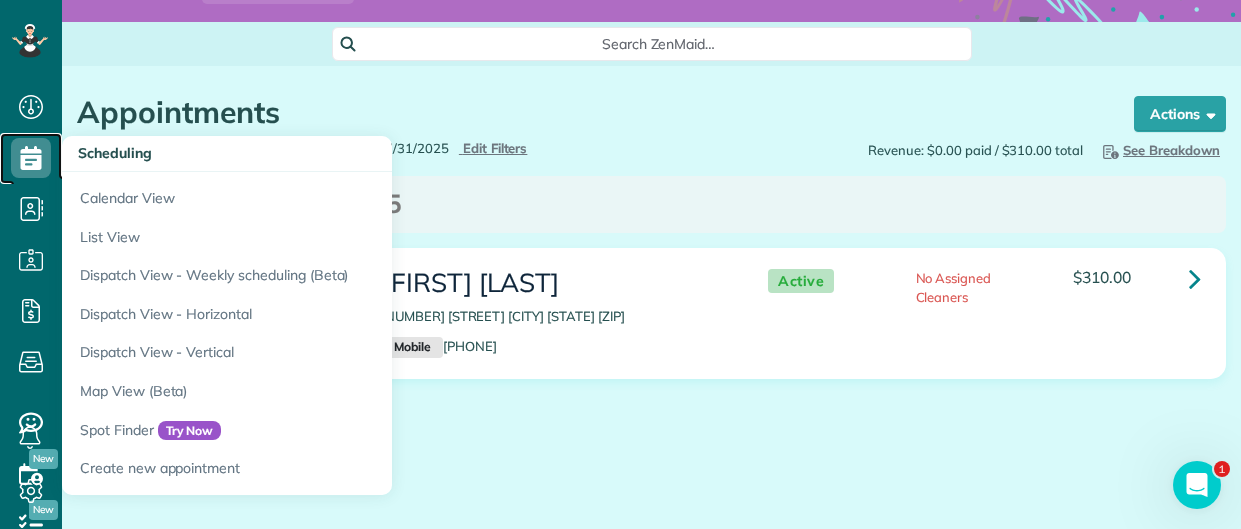 click 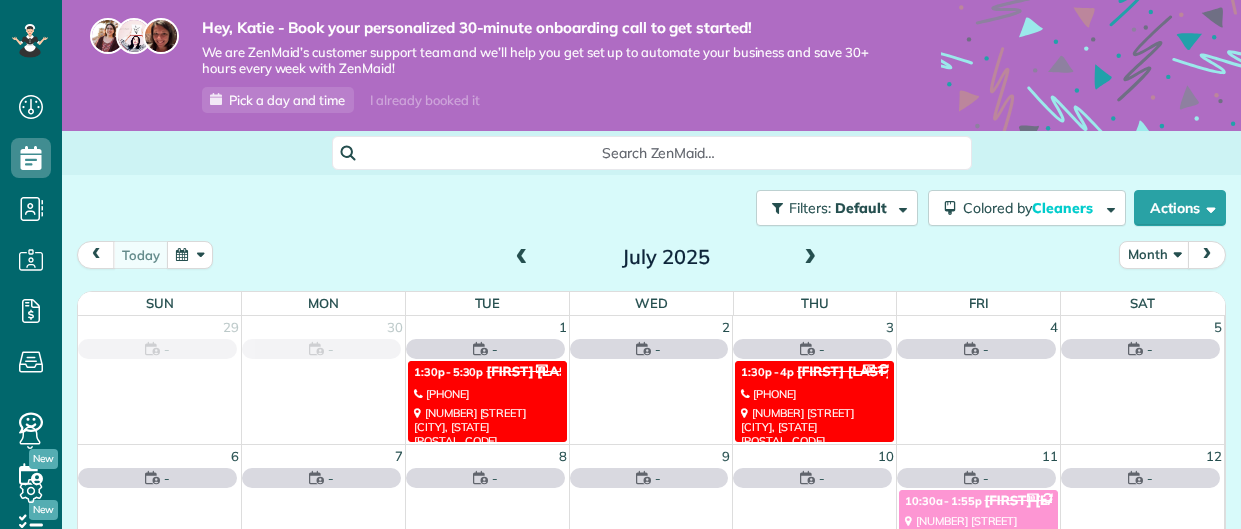 scroll, scrollTop: 0, scrollLeft: 0, axis: both 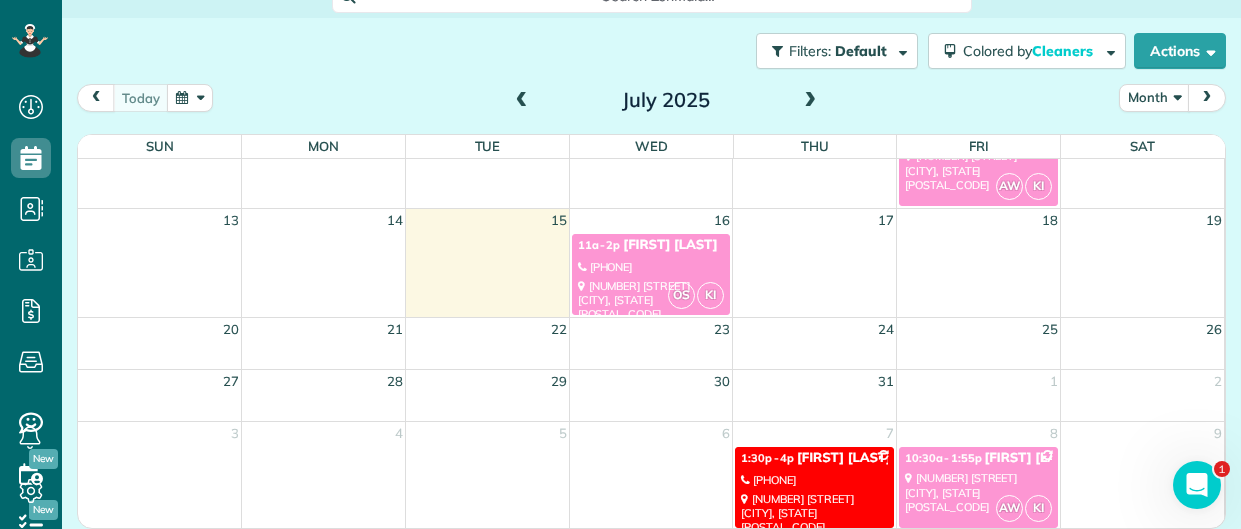 click on "[FIRST] [LAST] [TIME] - [TIME]   [FIRST] [LAST] [NUMBER] [STREET] [CITY], [STATE] [POSTAL_CODE]" at bounding box center [978, 487] 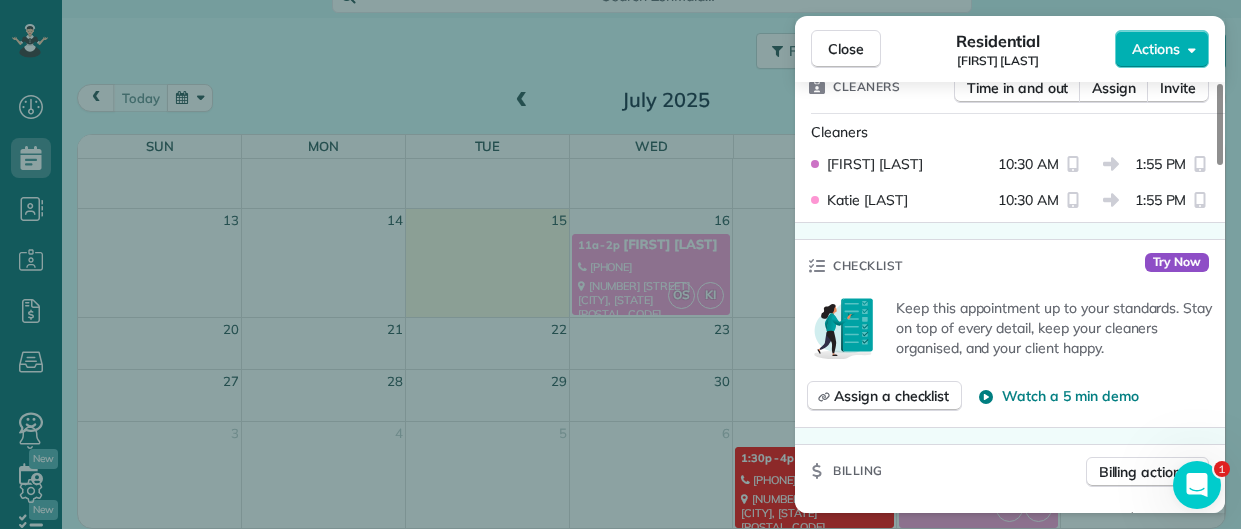 scroll, scrollTop: 564, scrollLeft: 0, axis: vertical 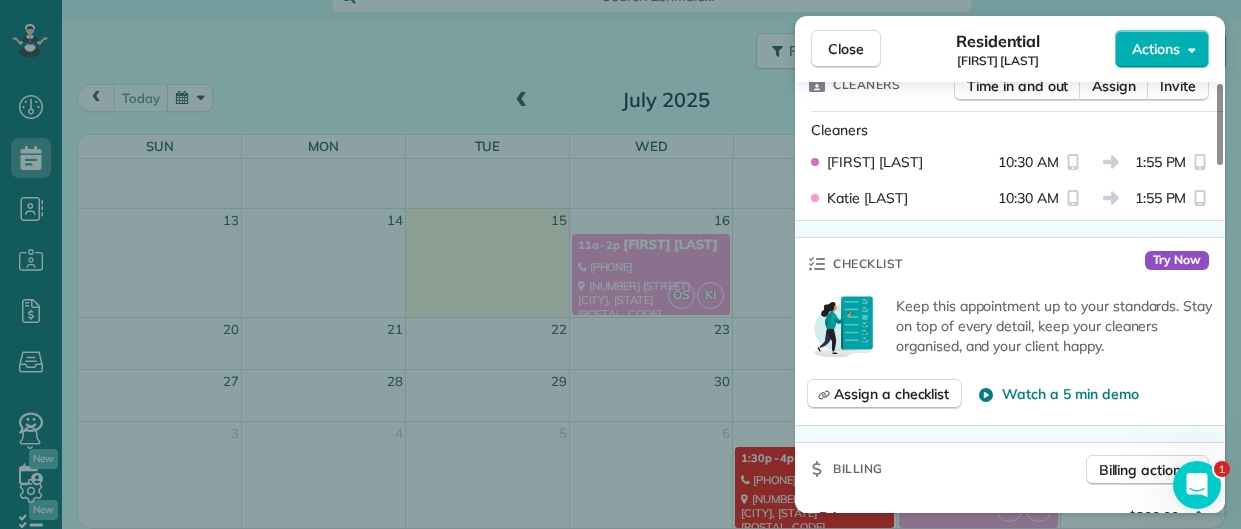 click on "[FIRST]   [LAST]" at bounding box center (904, 162) 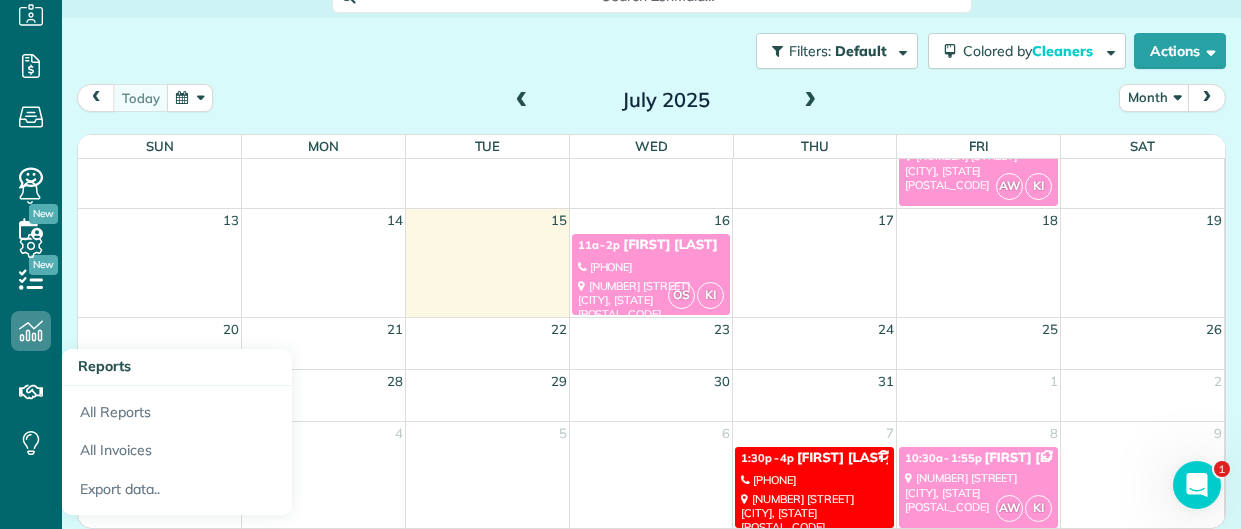 scroll, scrollTop: 240, scrollLeft: 0, axis: vertical 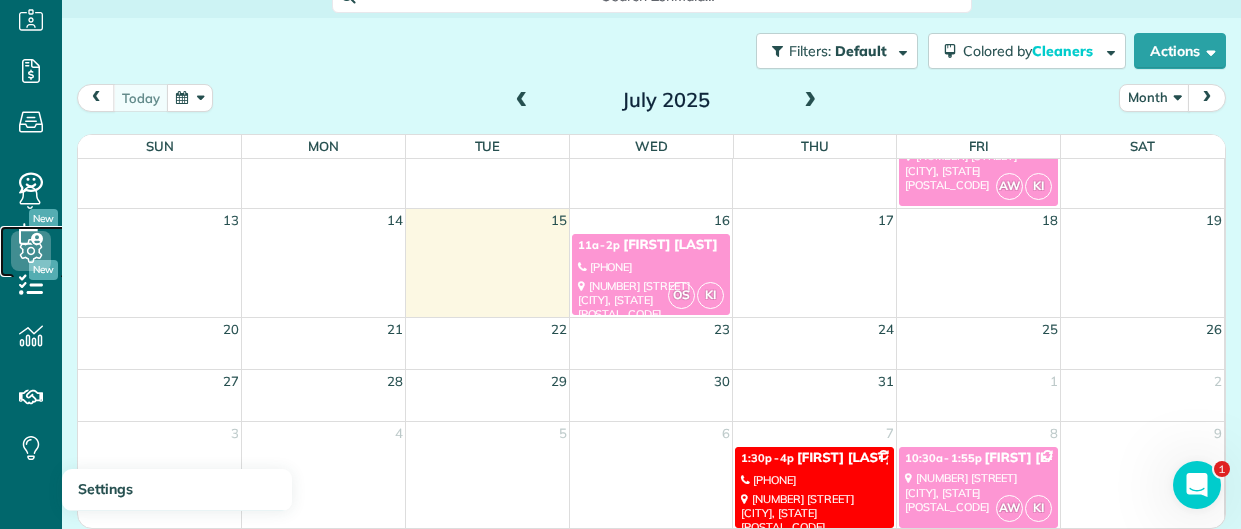 click 